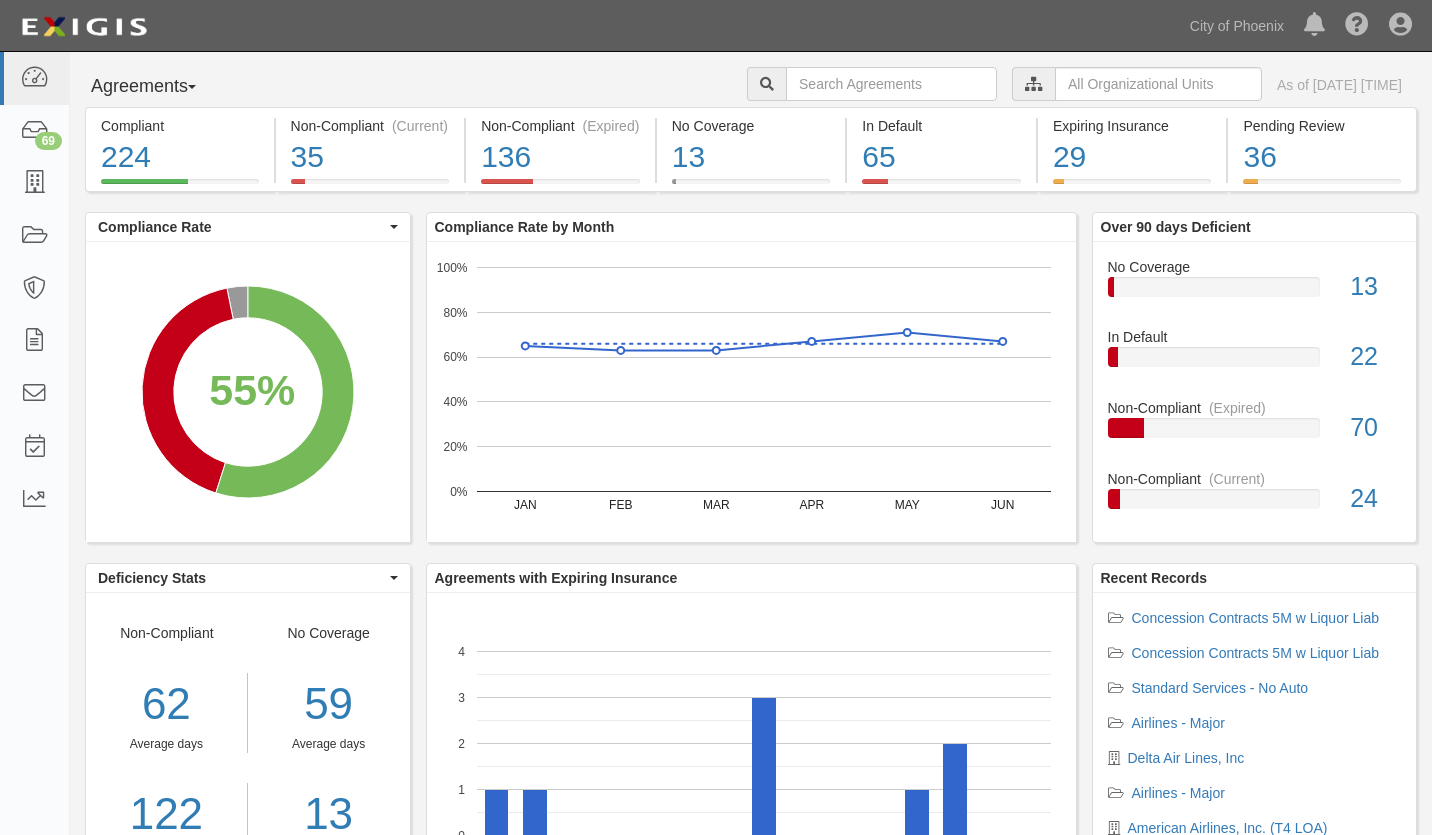 scroll, scrollTop: 0, scrollLeft: 0, axis: both 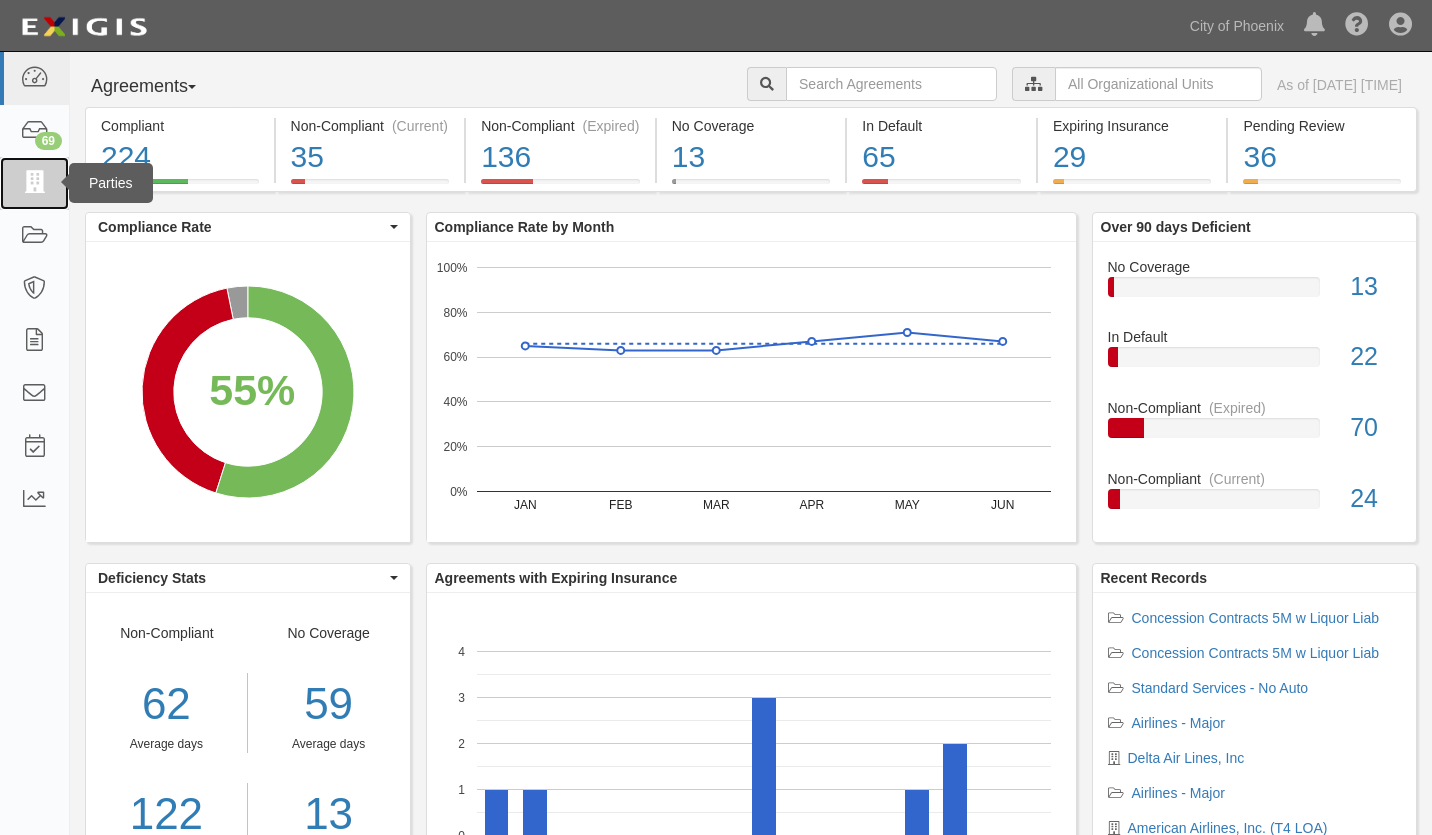 click at bounding box center (34, 183) 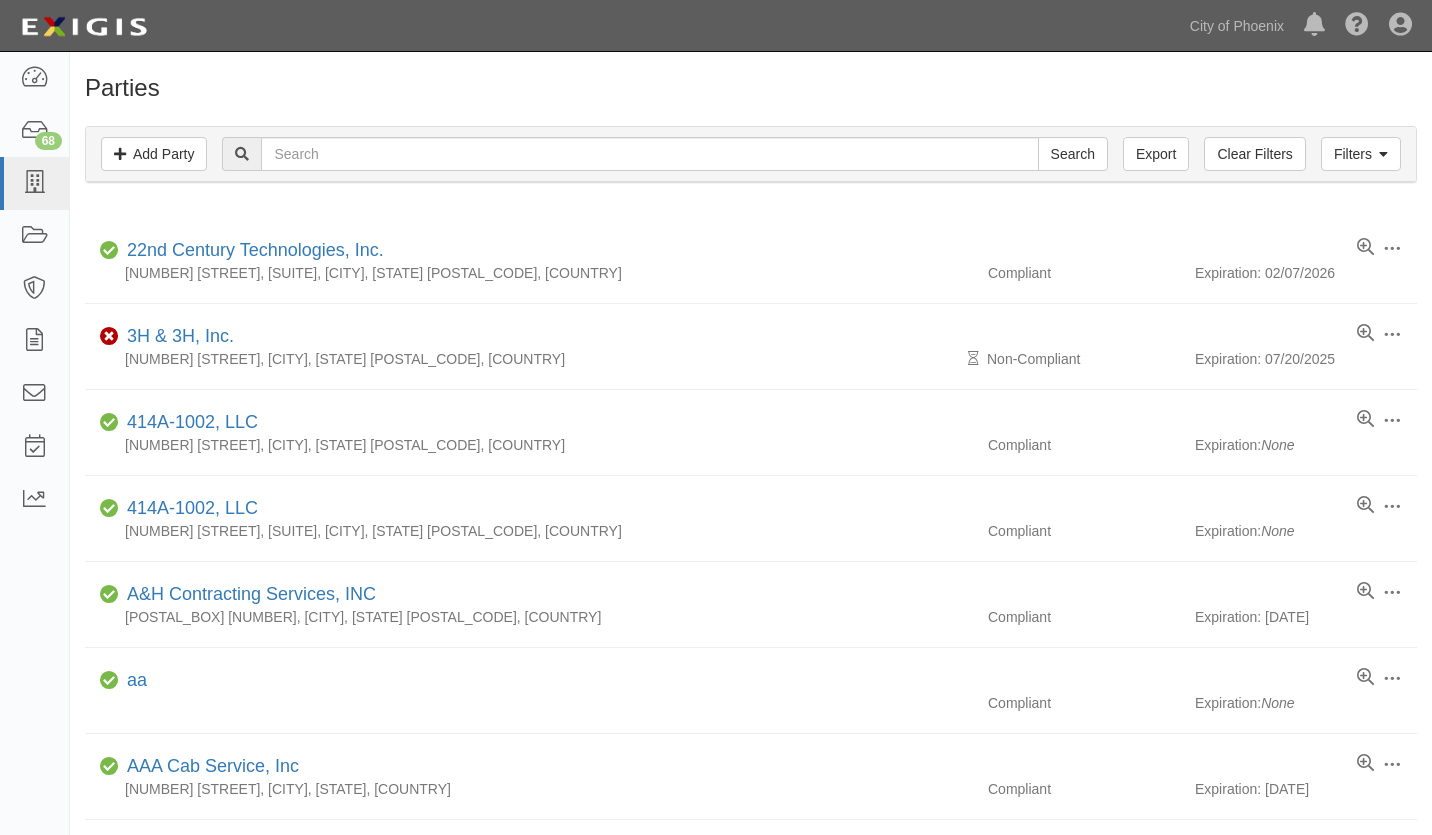 scroll, scrollTop: 0, scrollLeft: 0, axis: both 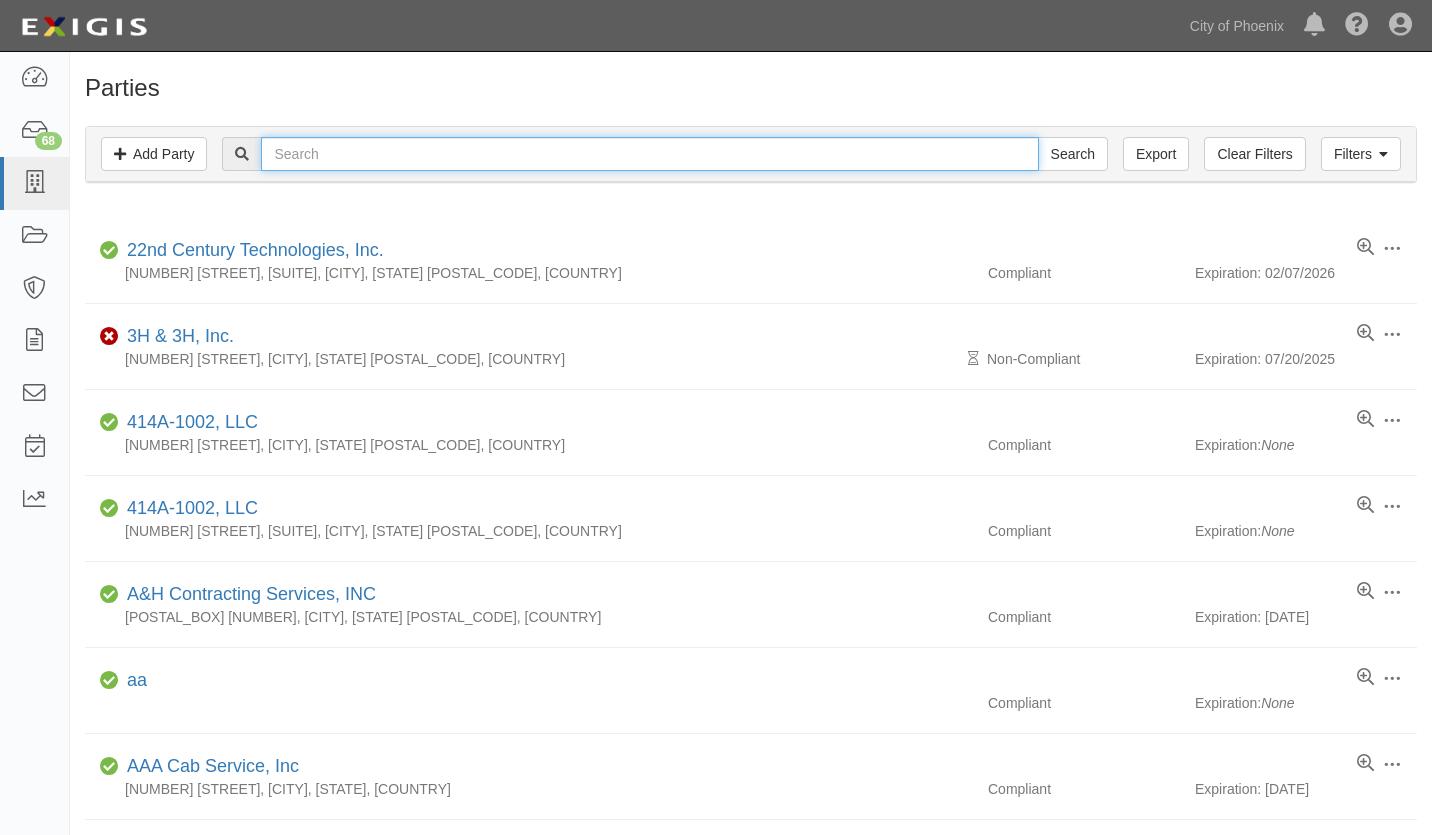 click at bounding box center [649, 154] 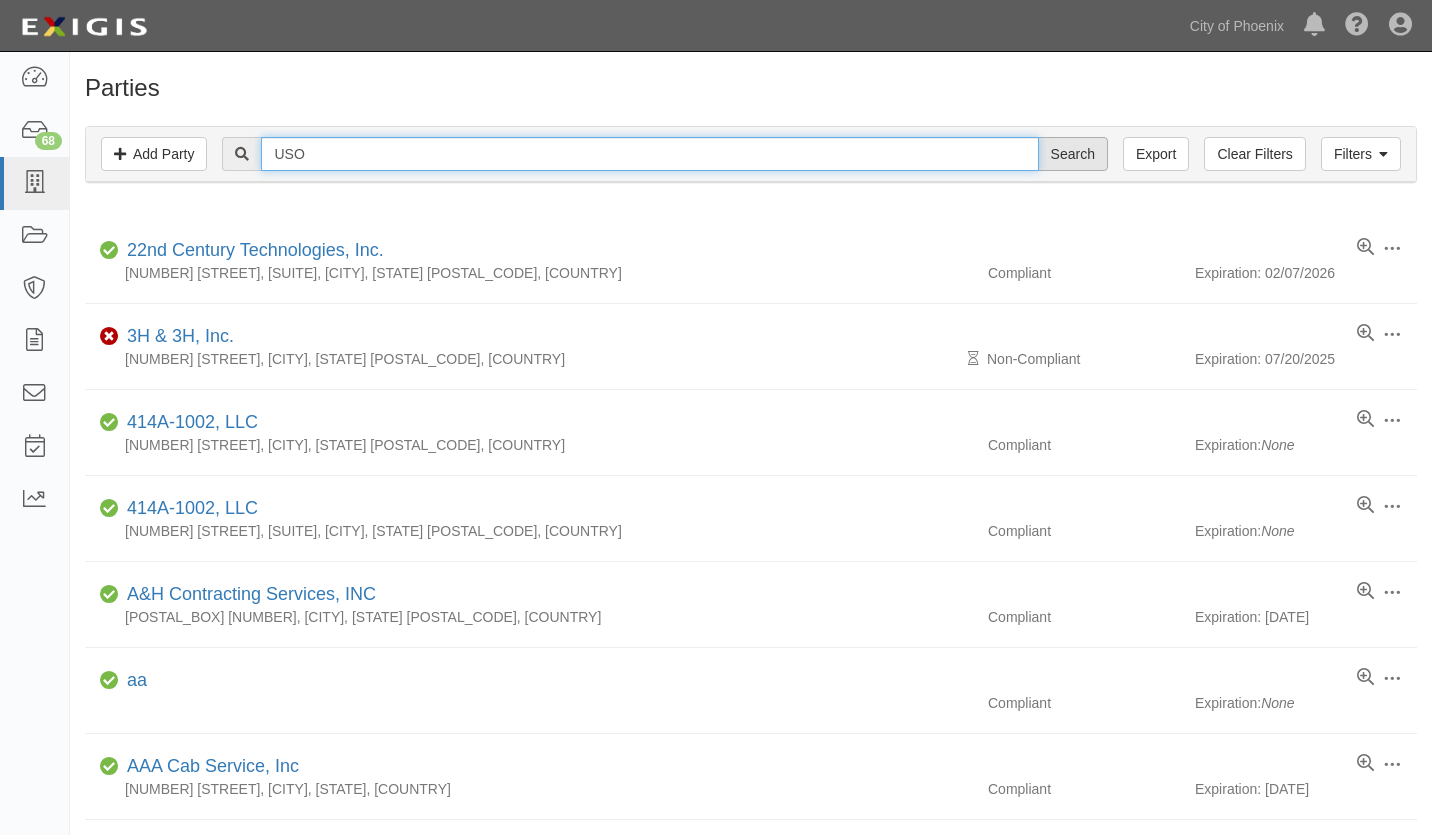 type on "USO" 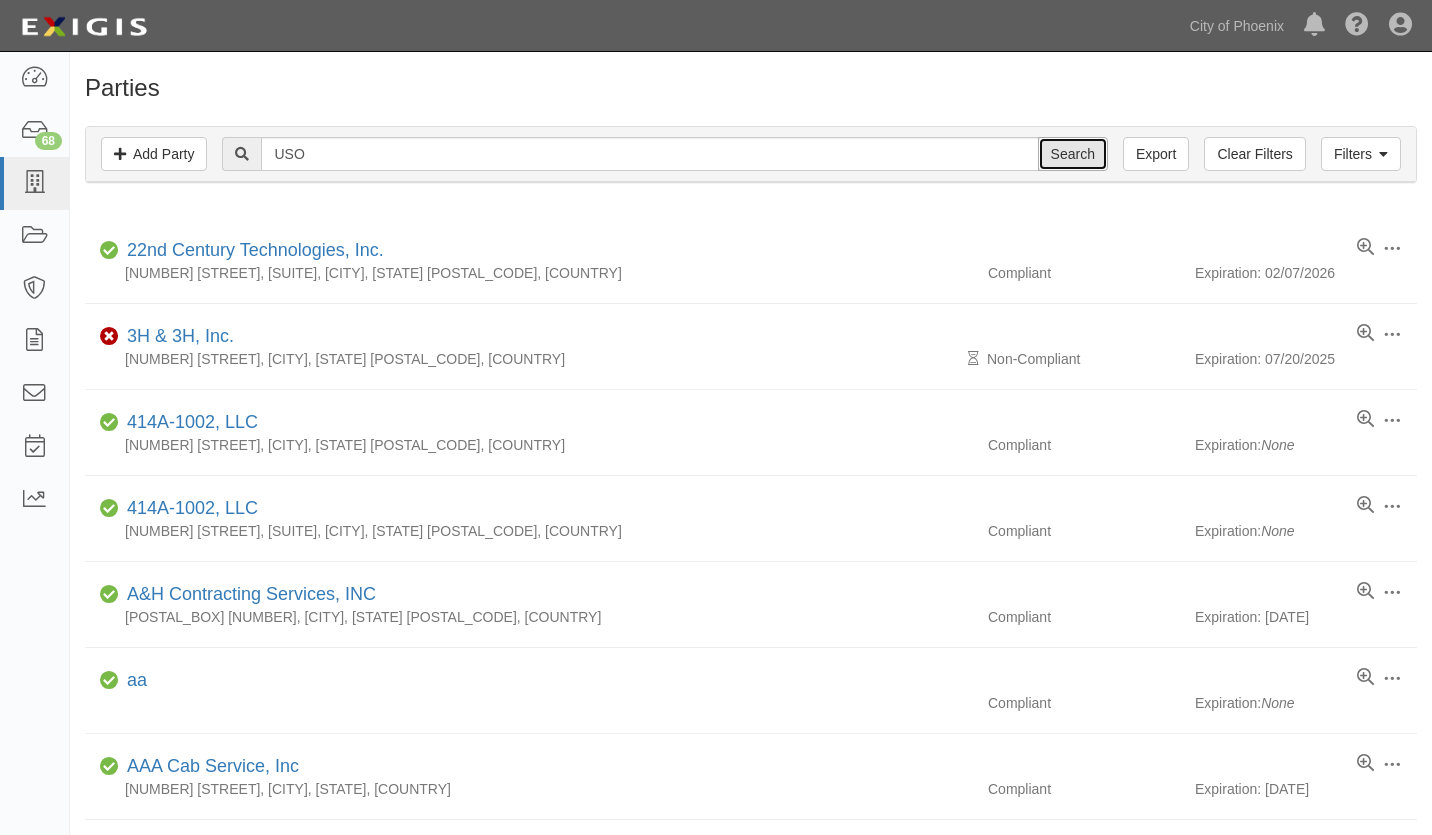 click on "Search" at bounding box center [1073, 154] 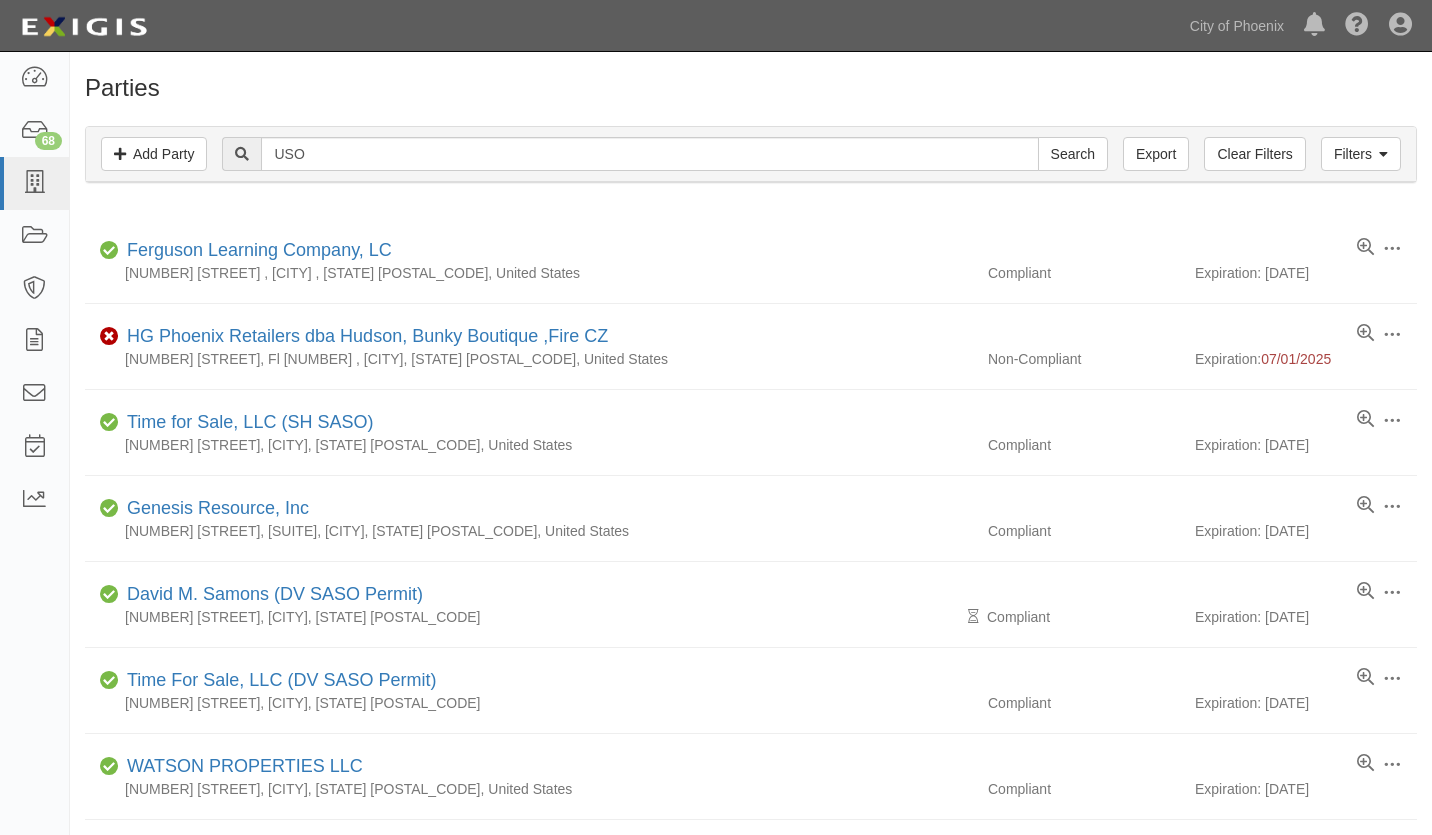 scroll, scrollTop: 0, scrollLeft: 0, axis: both 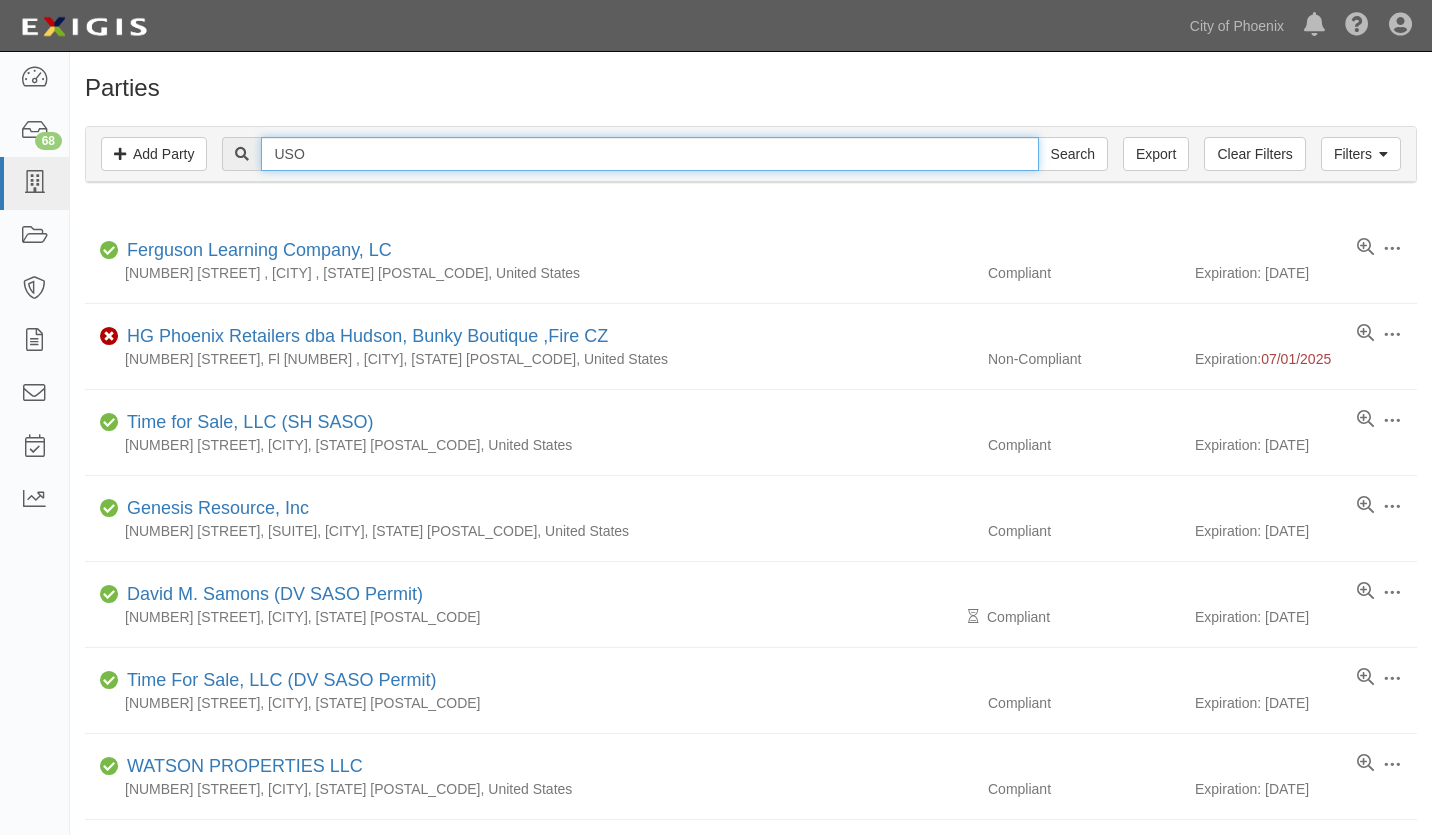 drag, startPoint x: 336, startPoint y: 147, endPoint x: 242, endPoint y: 129, distance: 95.707886 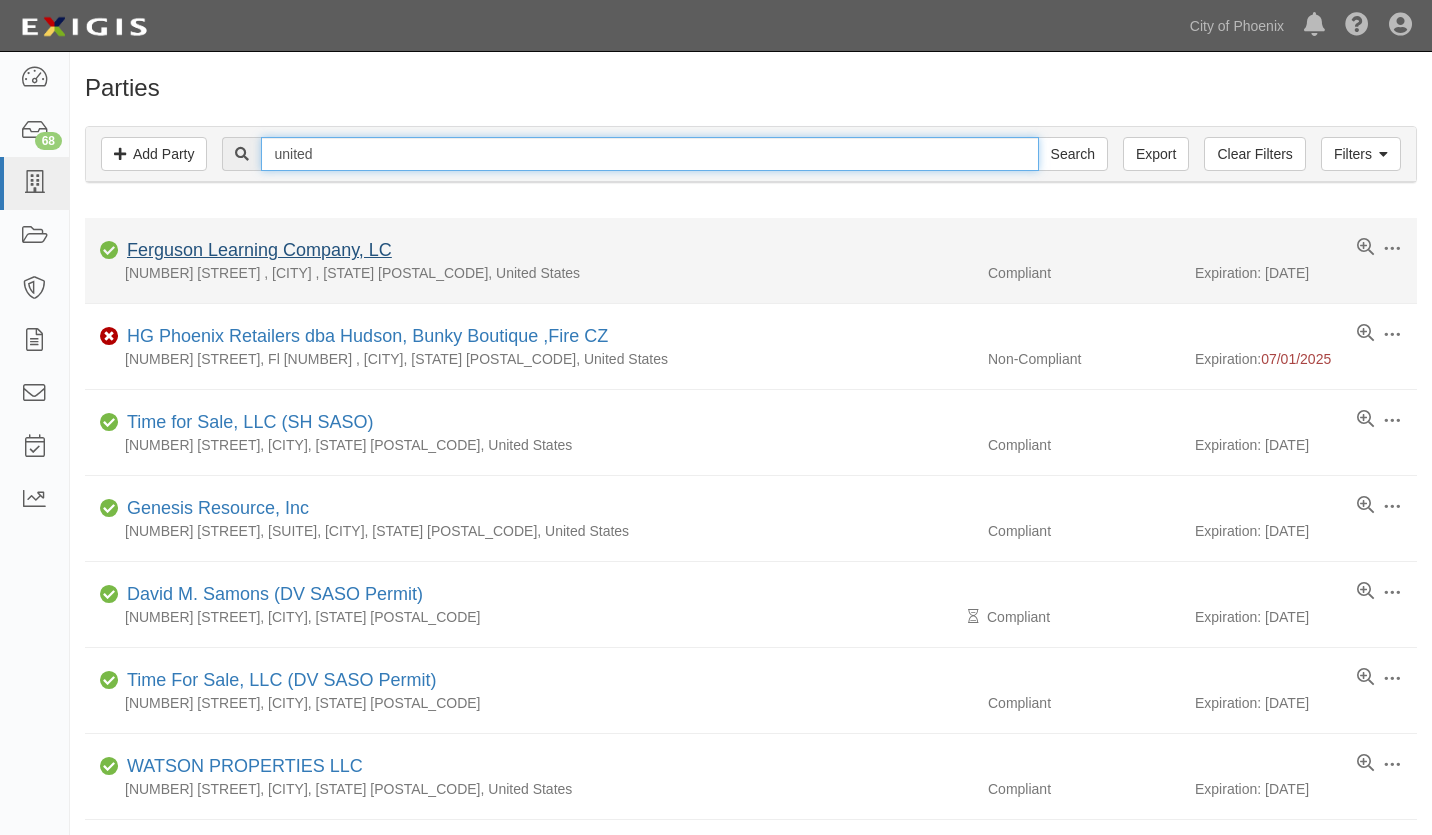 type on "United service" 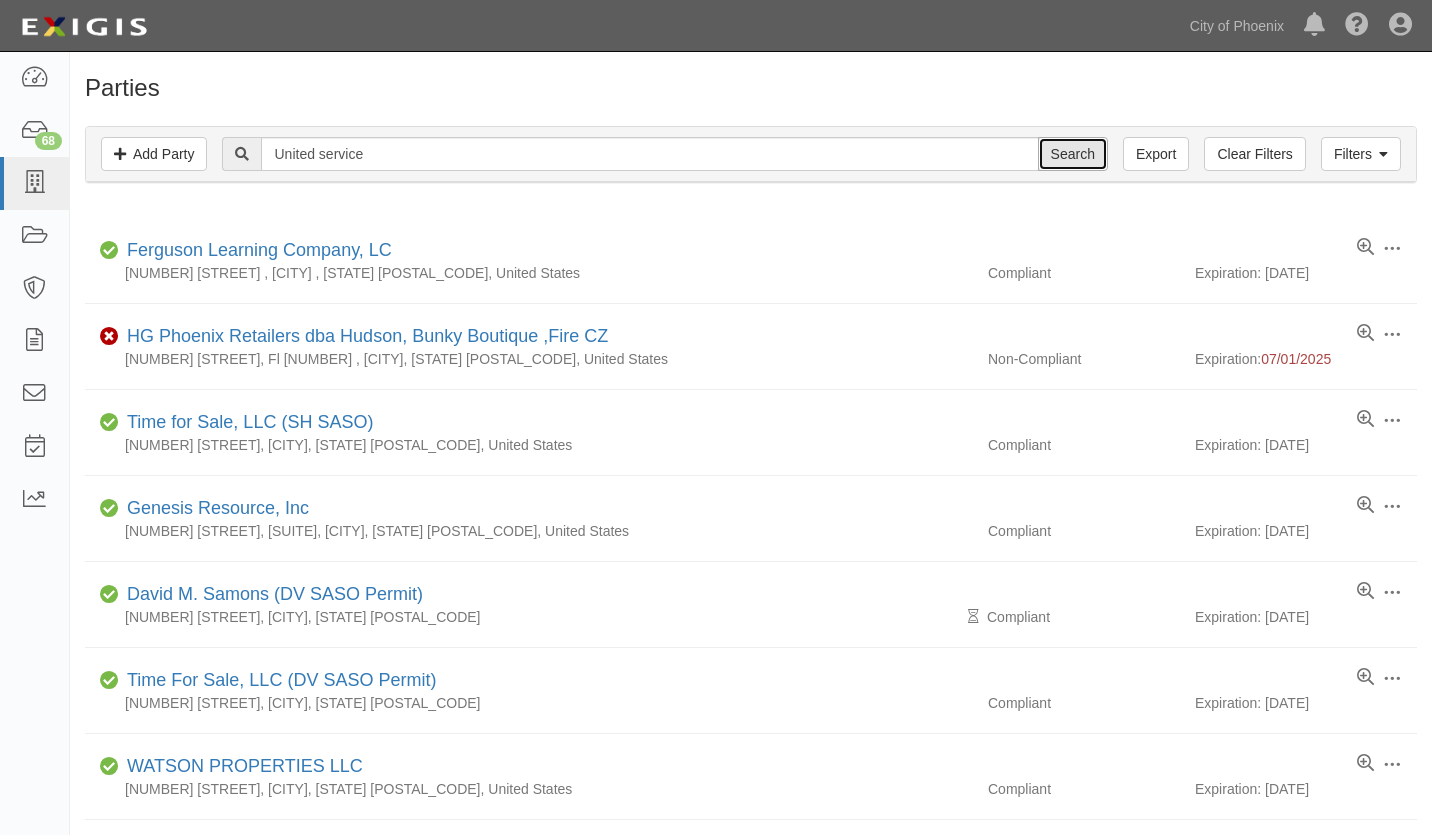click on "Search" at bounding box center [1073, 154] 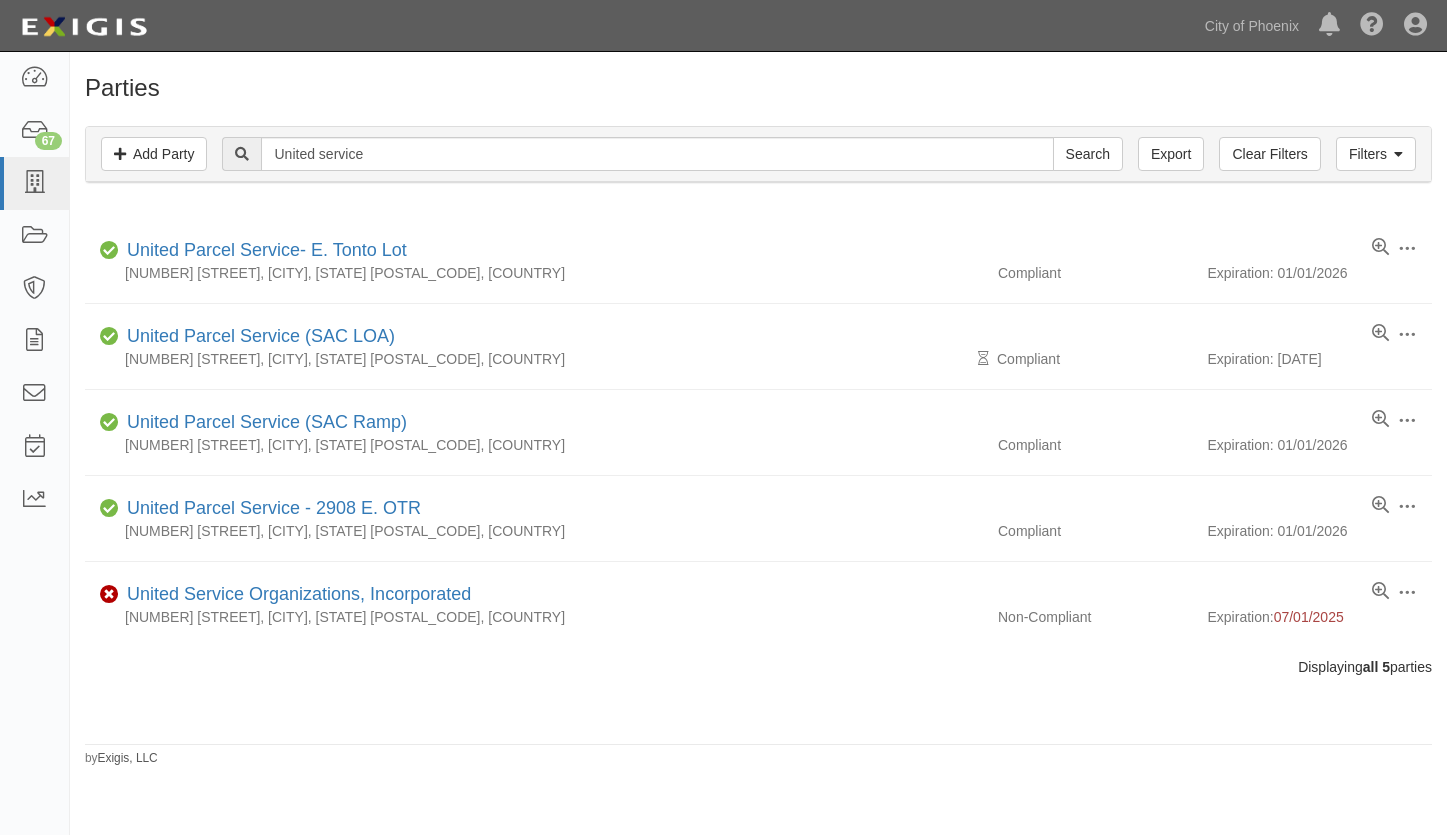 scroll, scrollTop: 0, scrollLeft: 0, axis: both 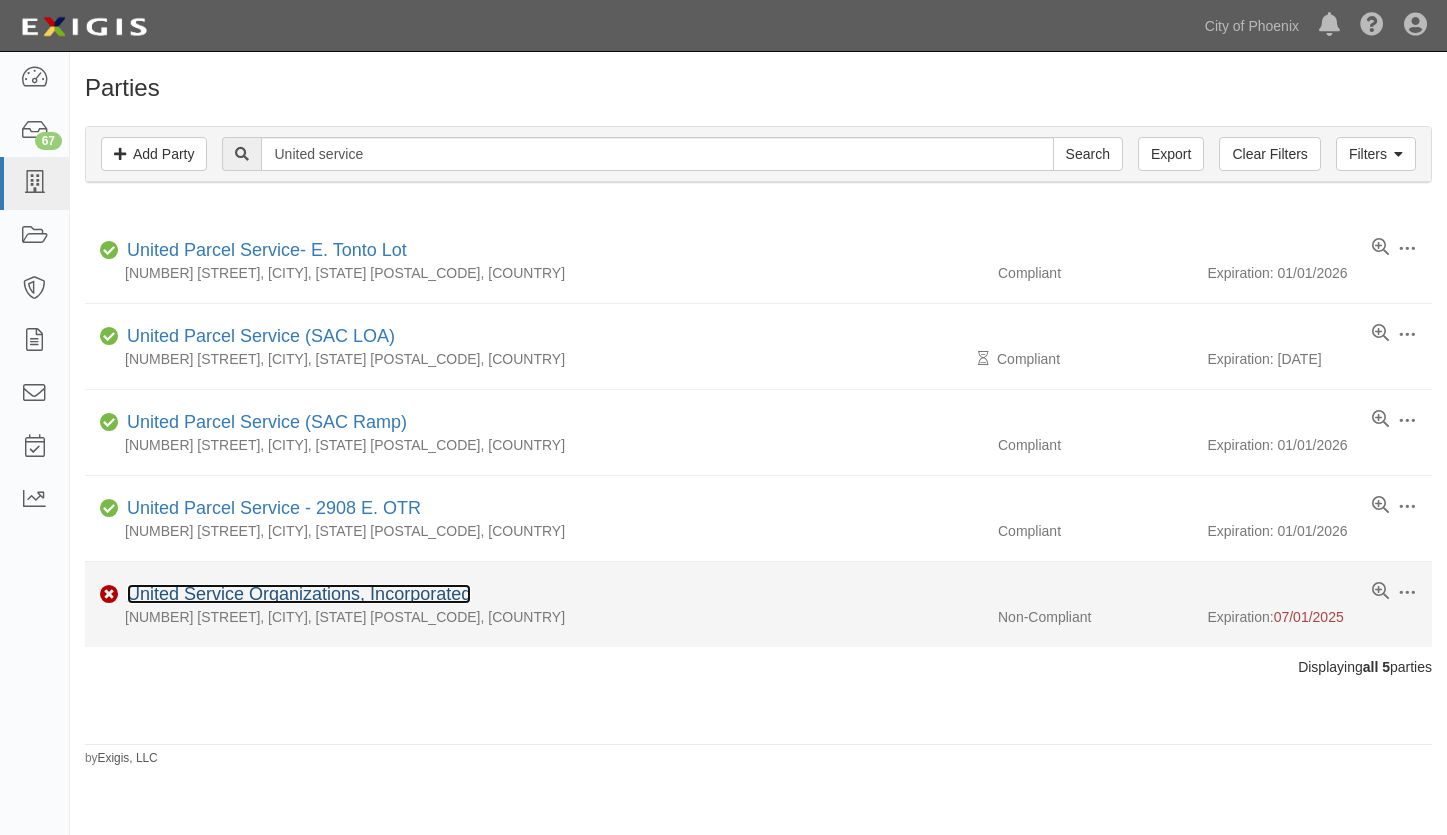click on "United Service Organizations, Incorporated" at bounding box center [299, 594] 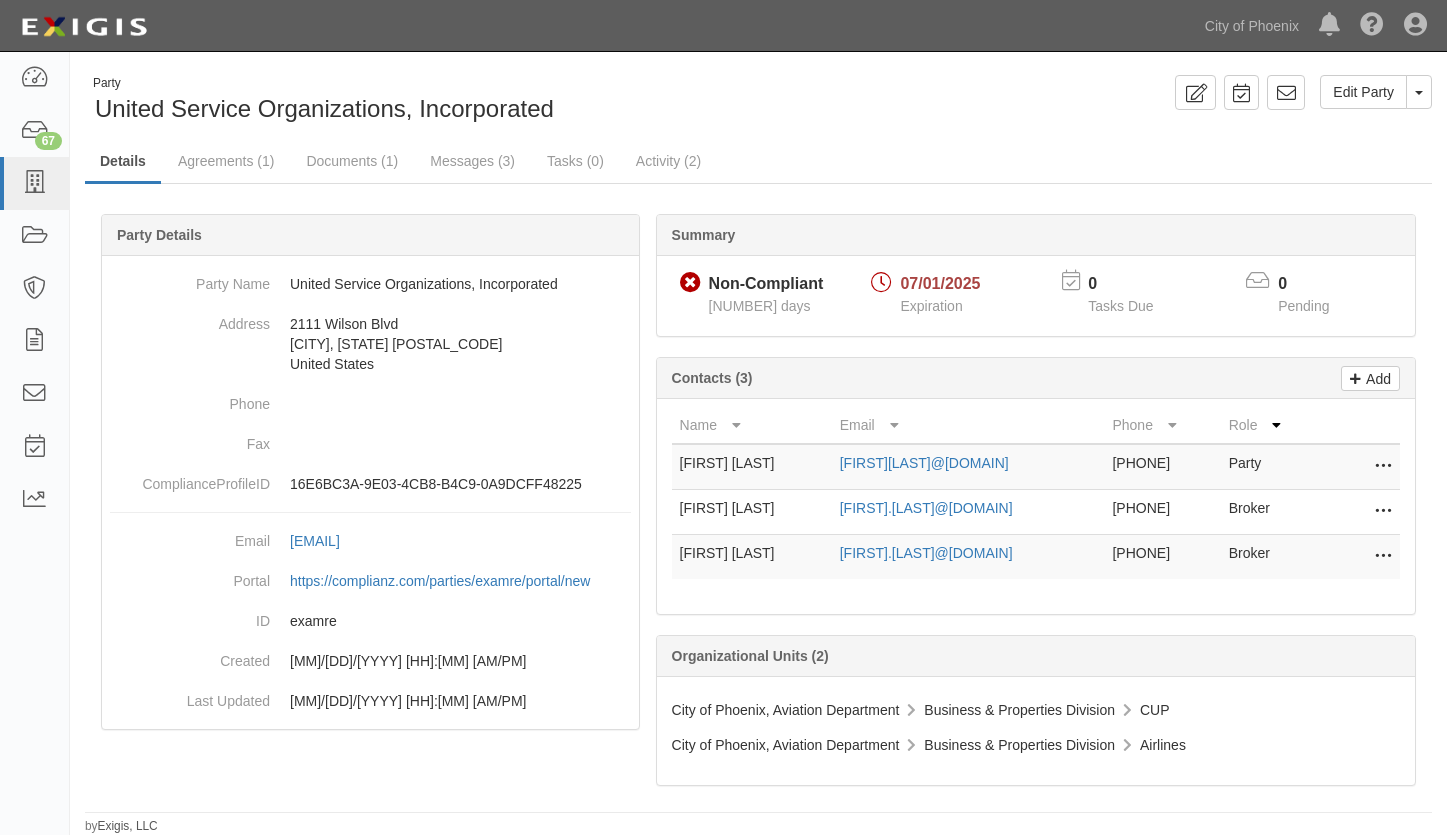 scroll, scrollTop: 0, scrollLeft: 0, axis: both 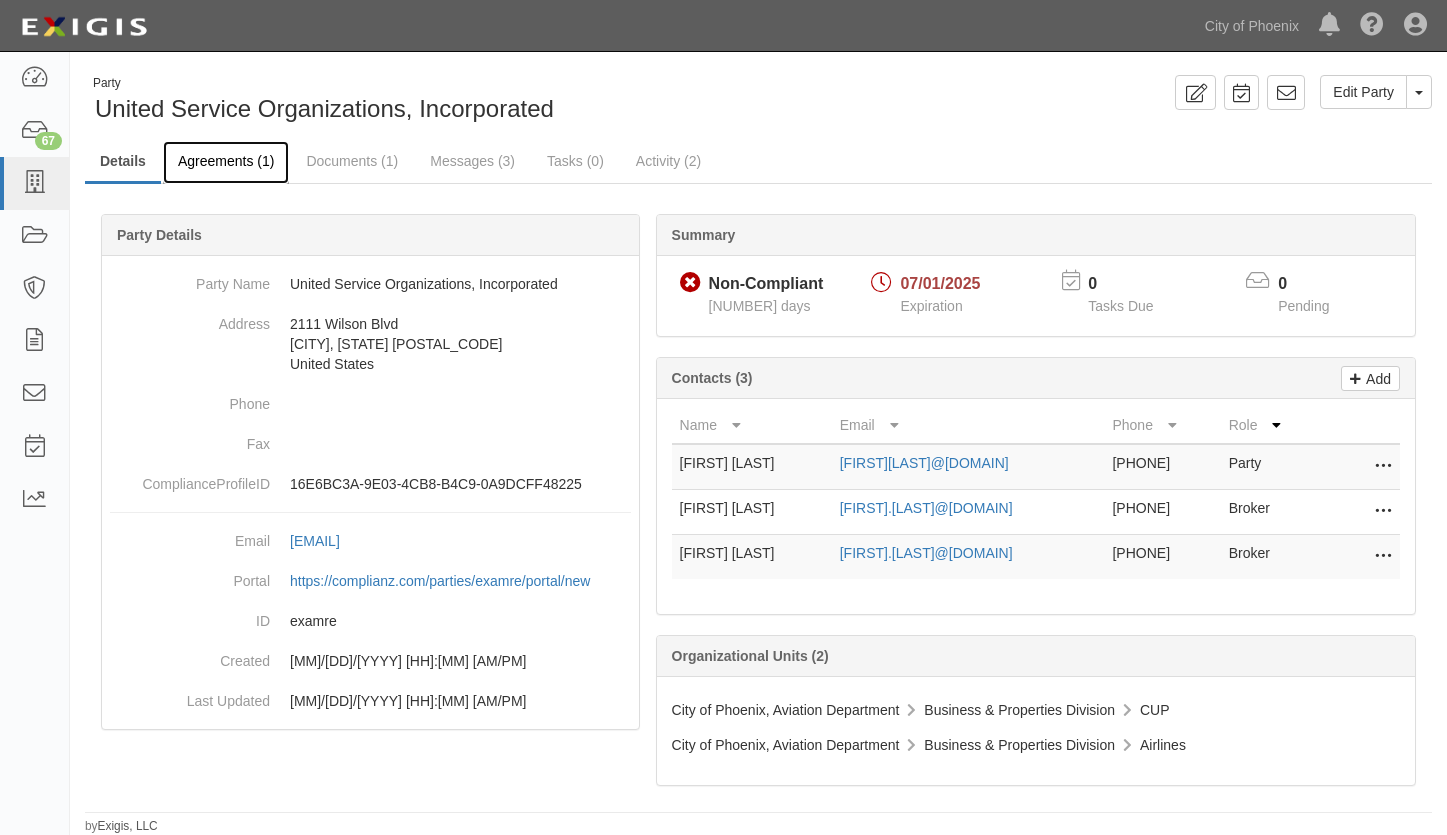 click on "Agreements (1)" at bounding box center [226, 162] 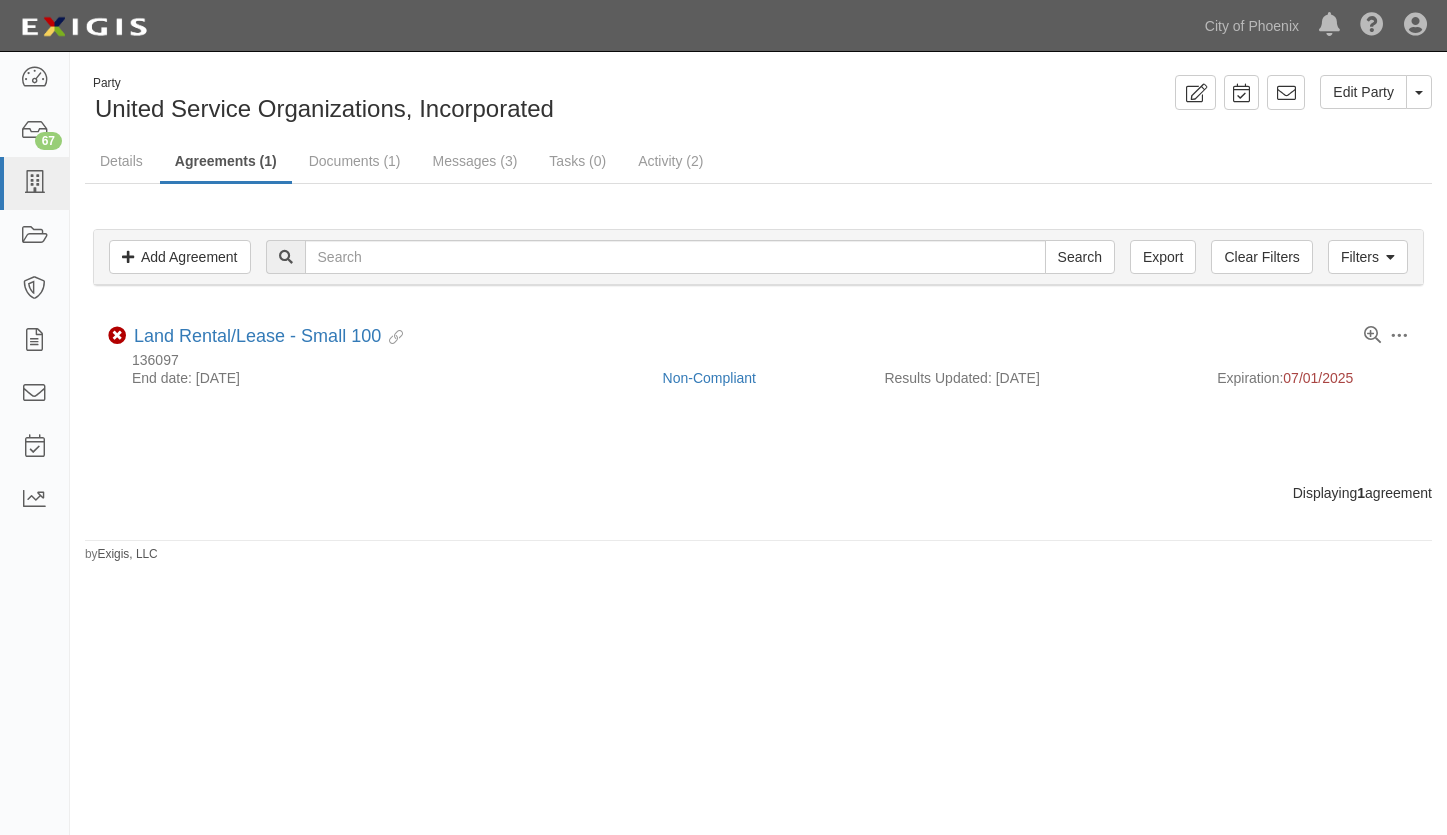 scroll, scrollTop: 0, scrollLeft: 0, axis: both 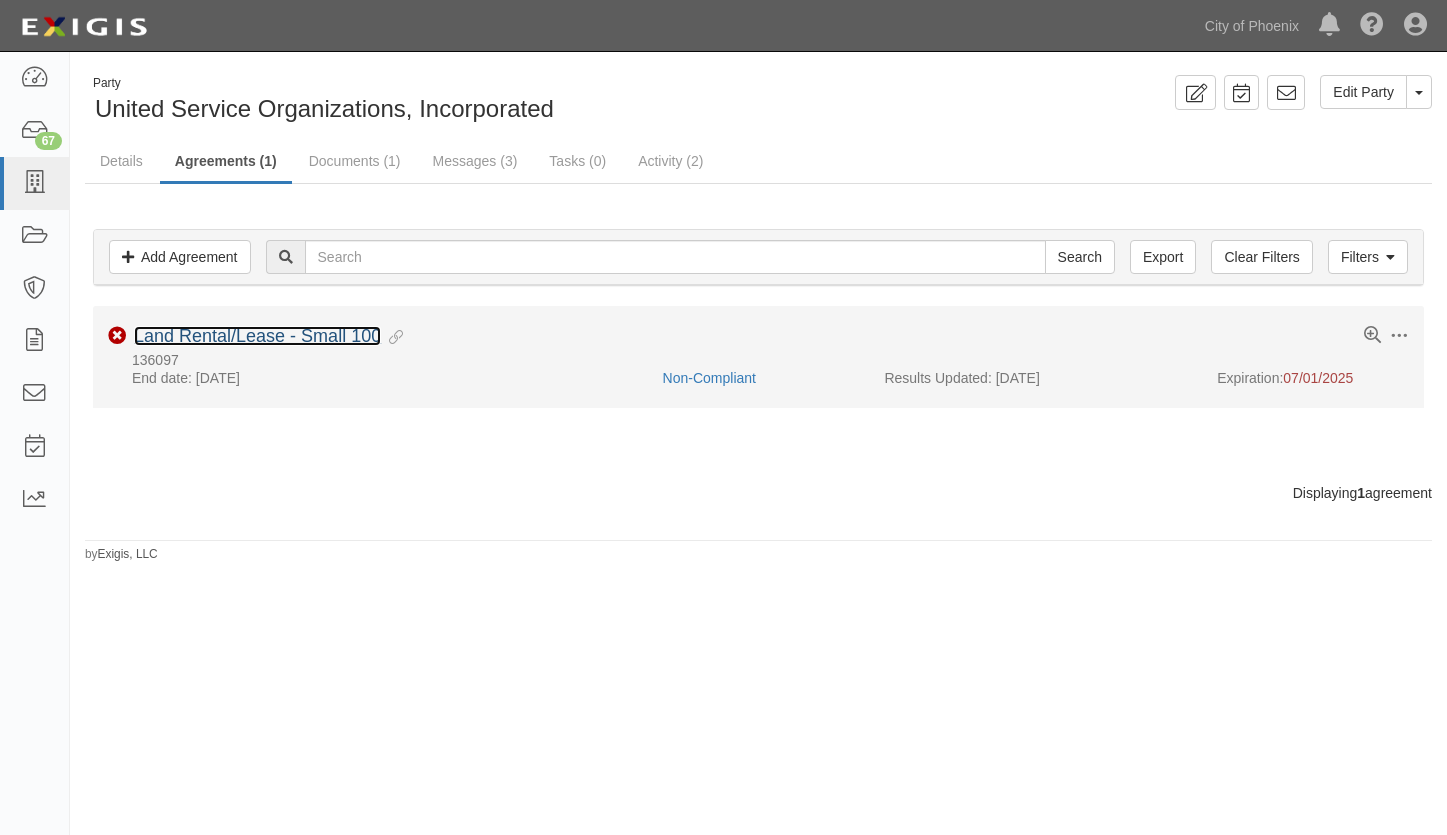 click on "Land Rental/Lease - Small 100" at bounding box center (257, 336) 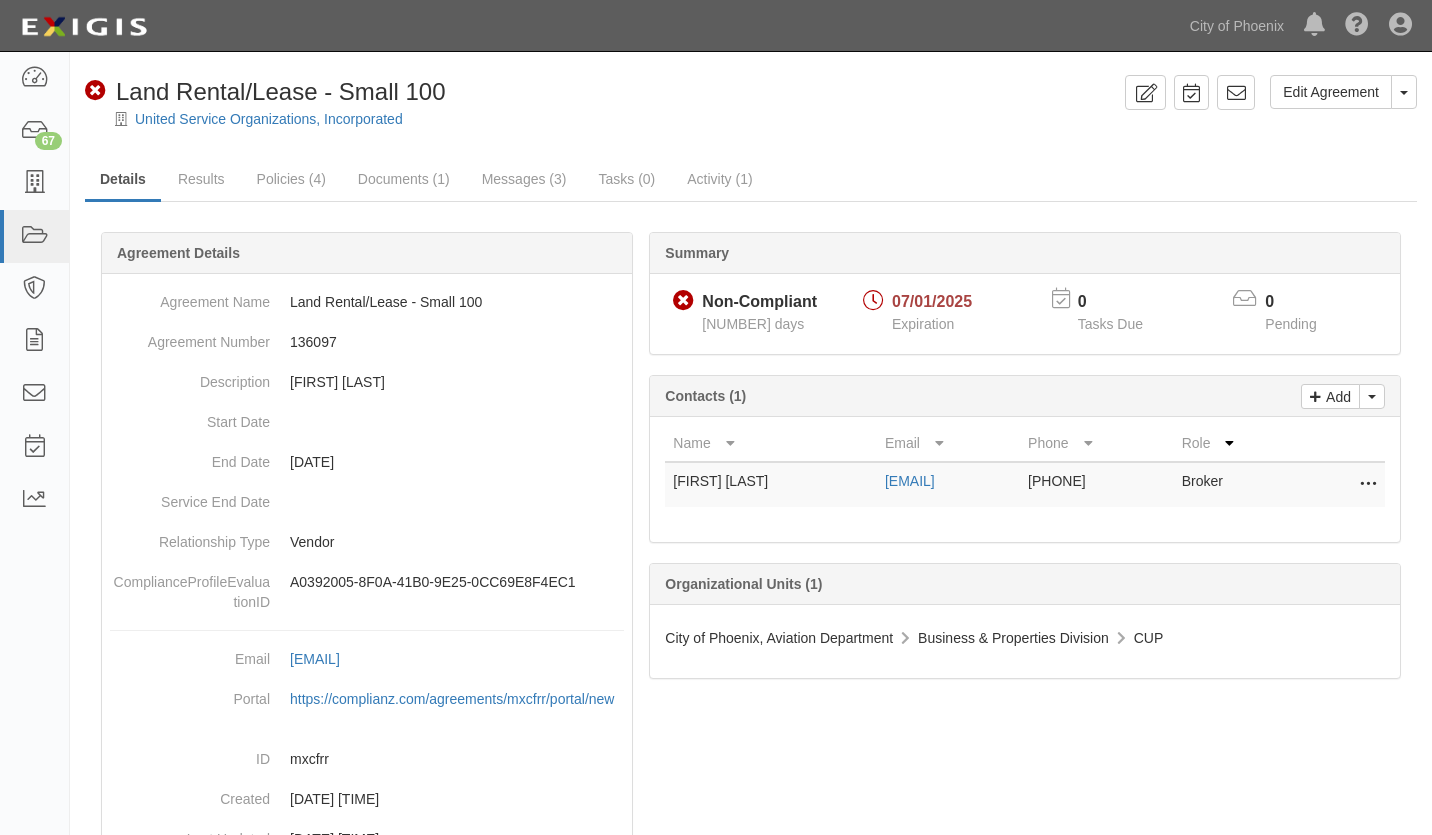 scroll, scrollTop: 0, scrollLeft: 0, axis: both 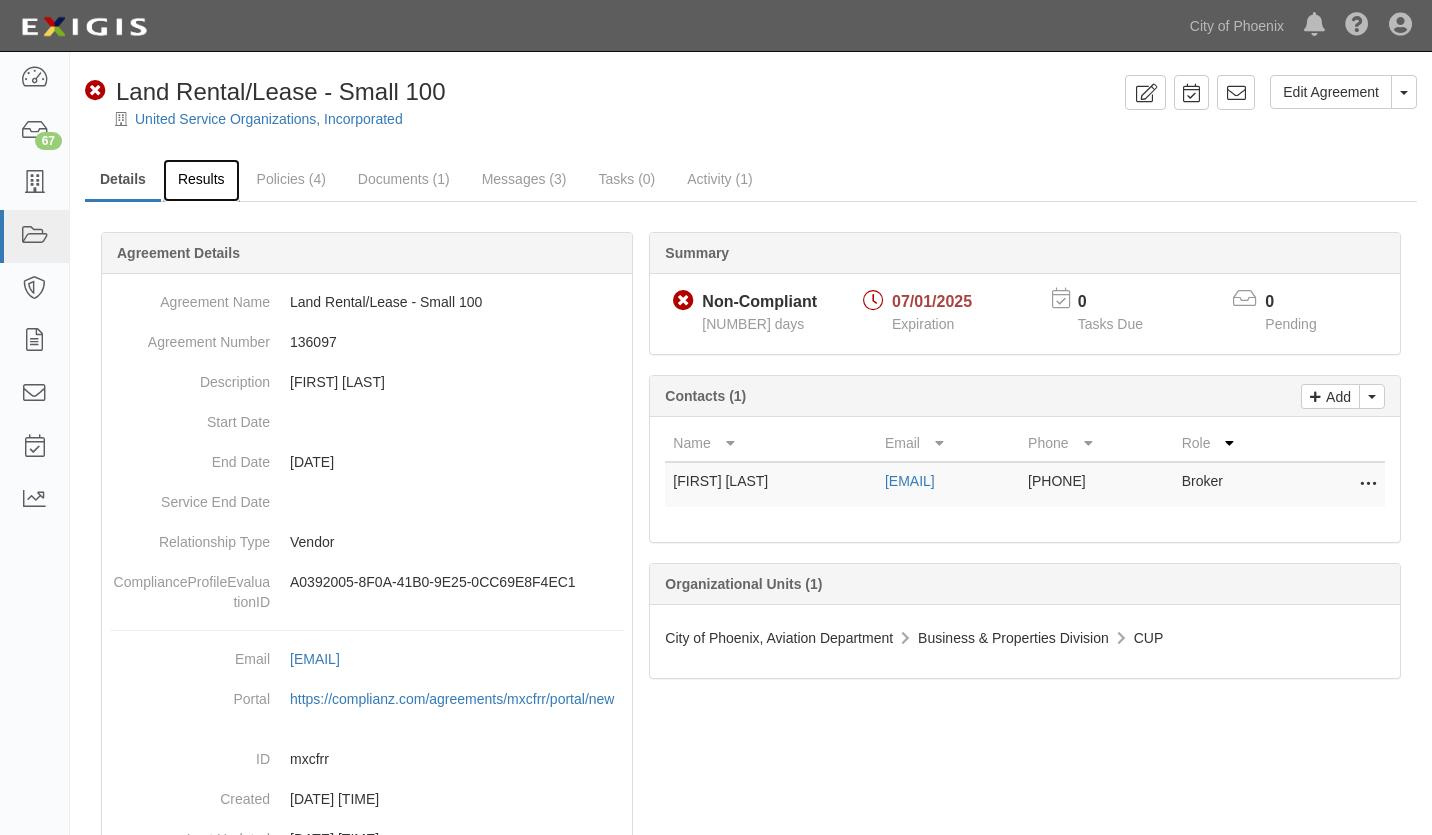click on "Results" at bounding box center (201, 180) 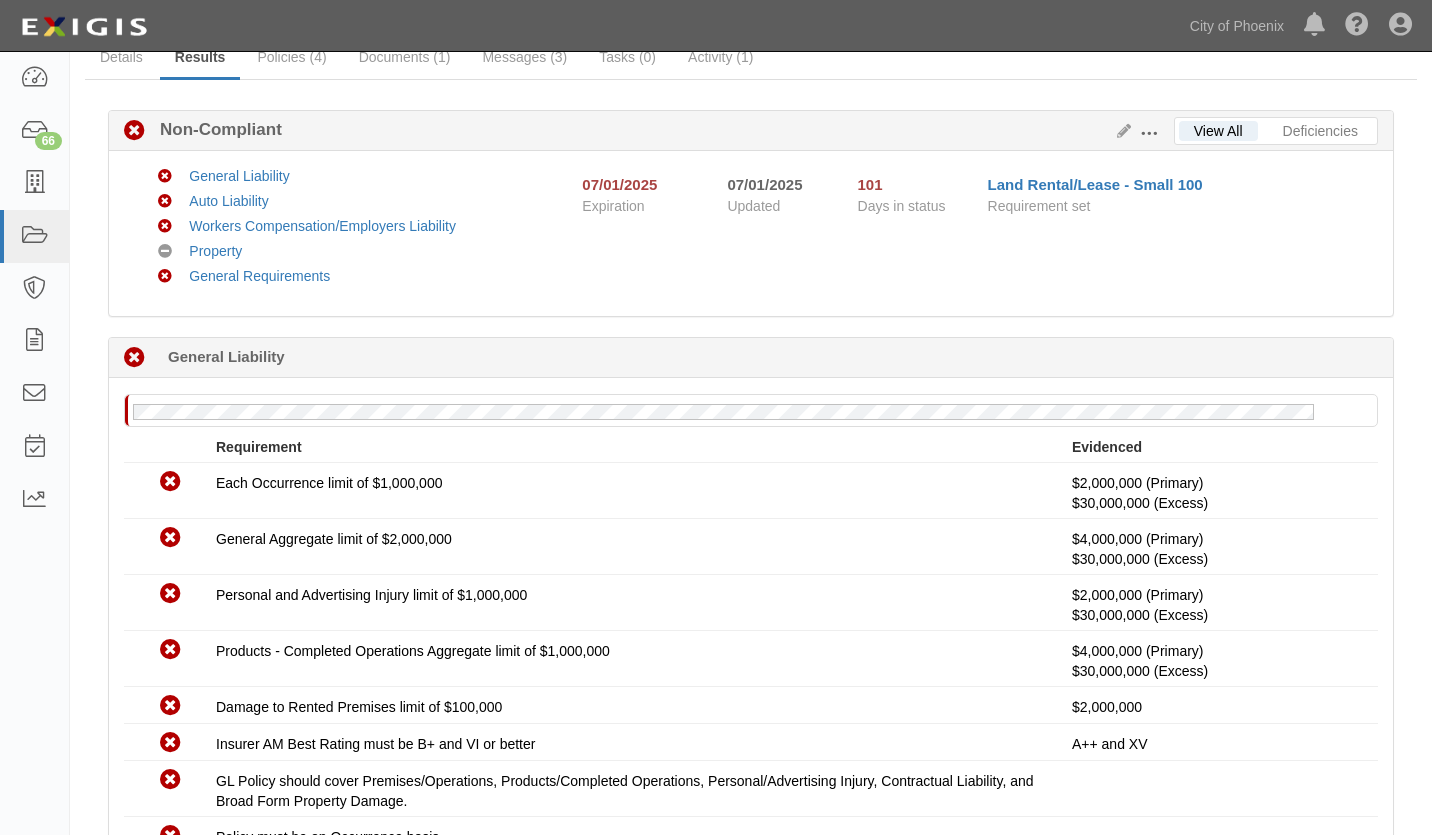 scroll, scrollTop: 0, scrollLeft: 0, axis: both 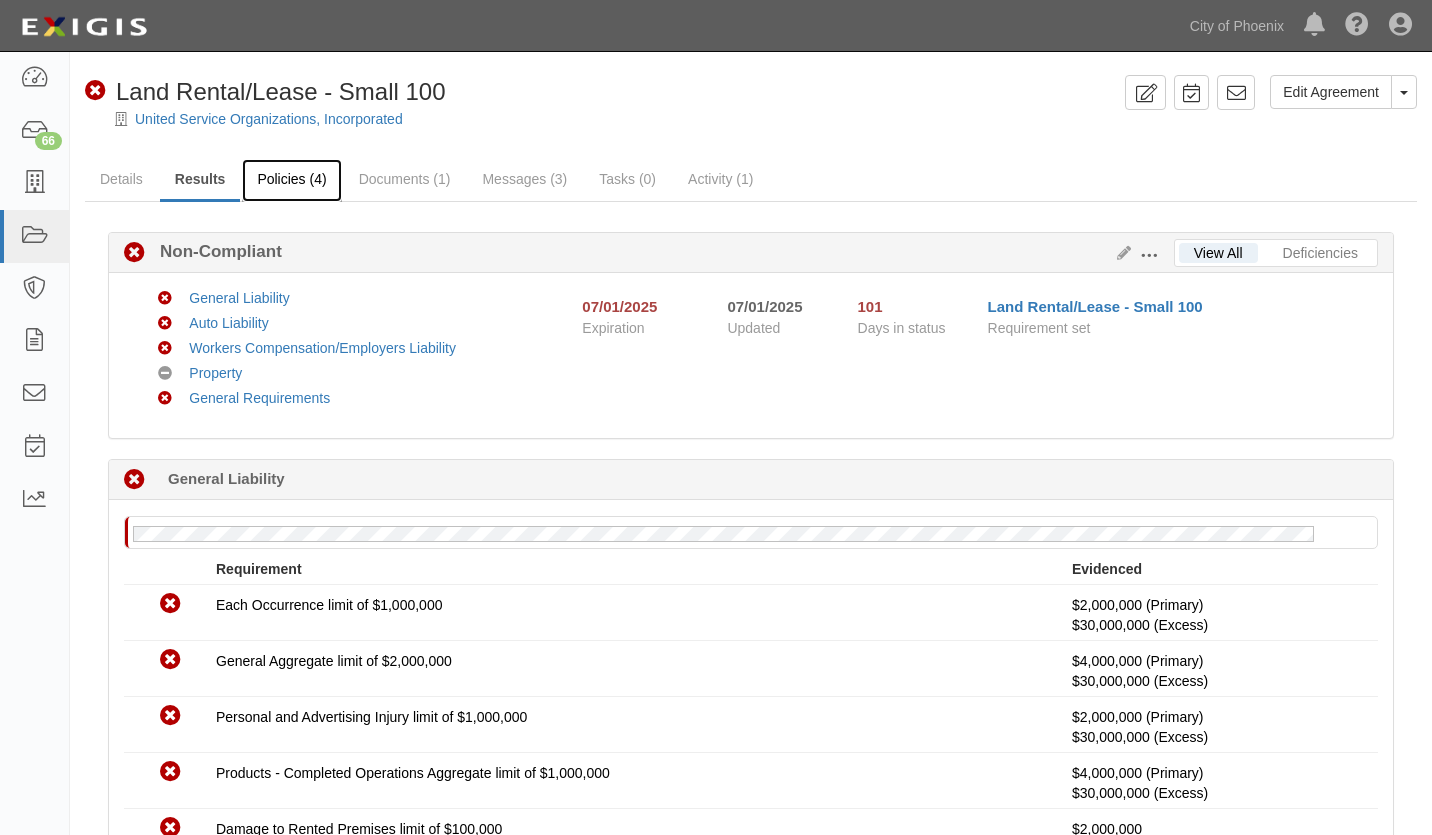 click on "Policies (4)" at bounding box center [291, 180] 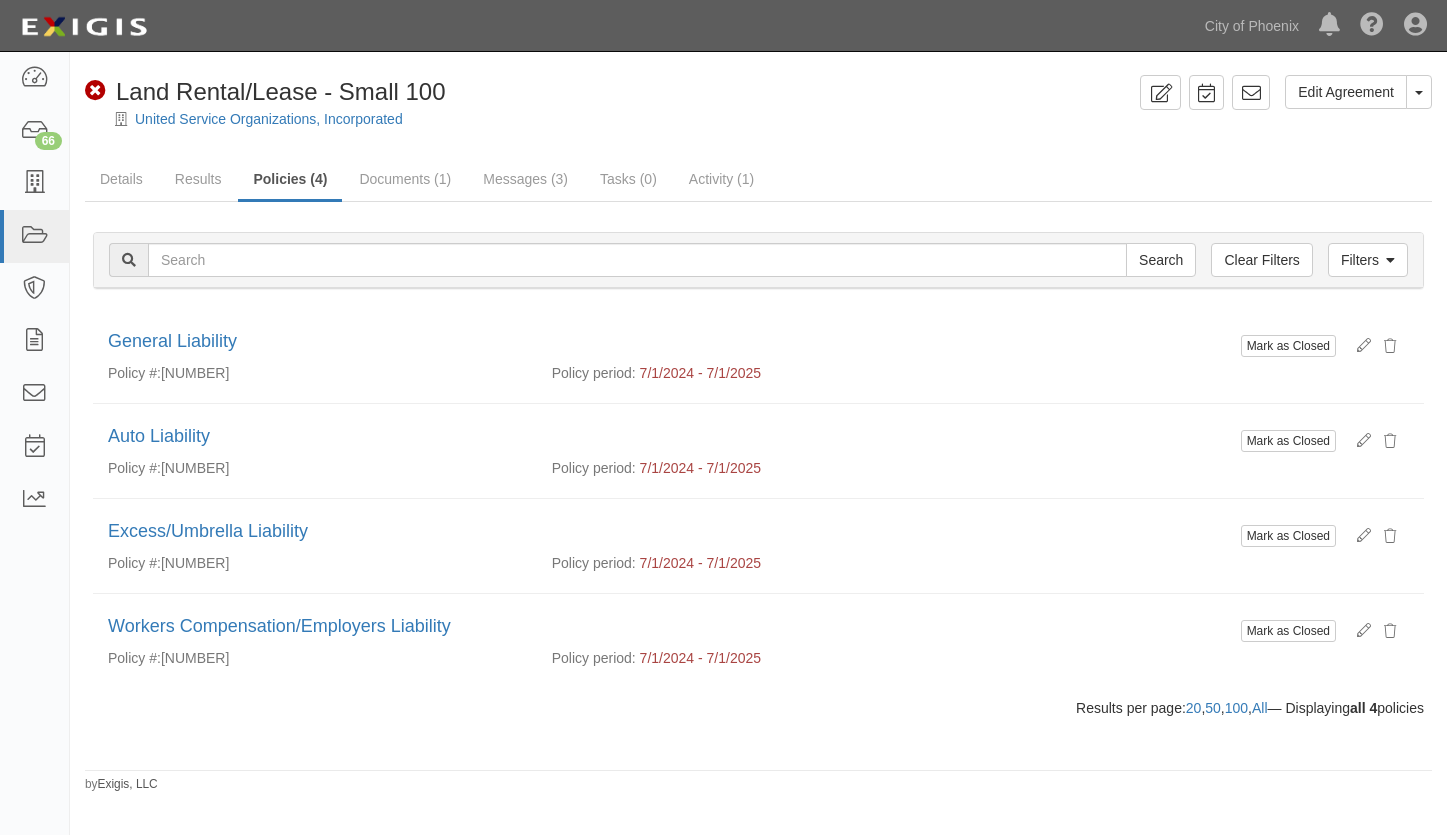 scroll, scrollTop: 0, scrollLeft: 0, axis: both 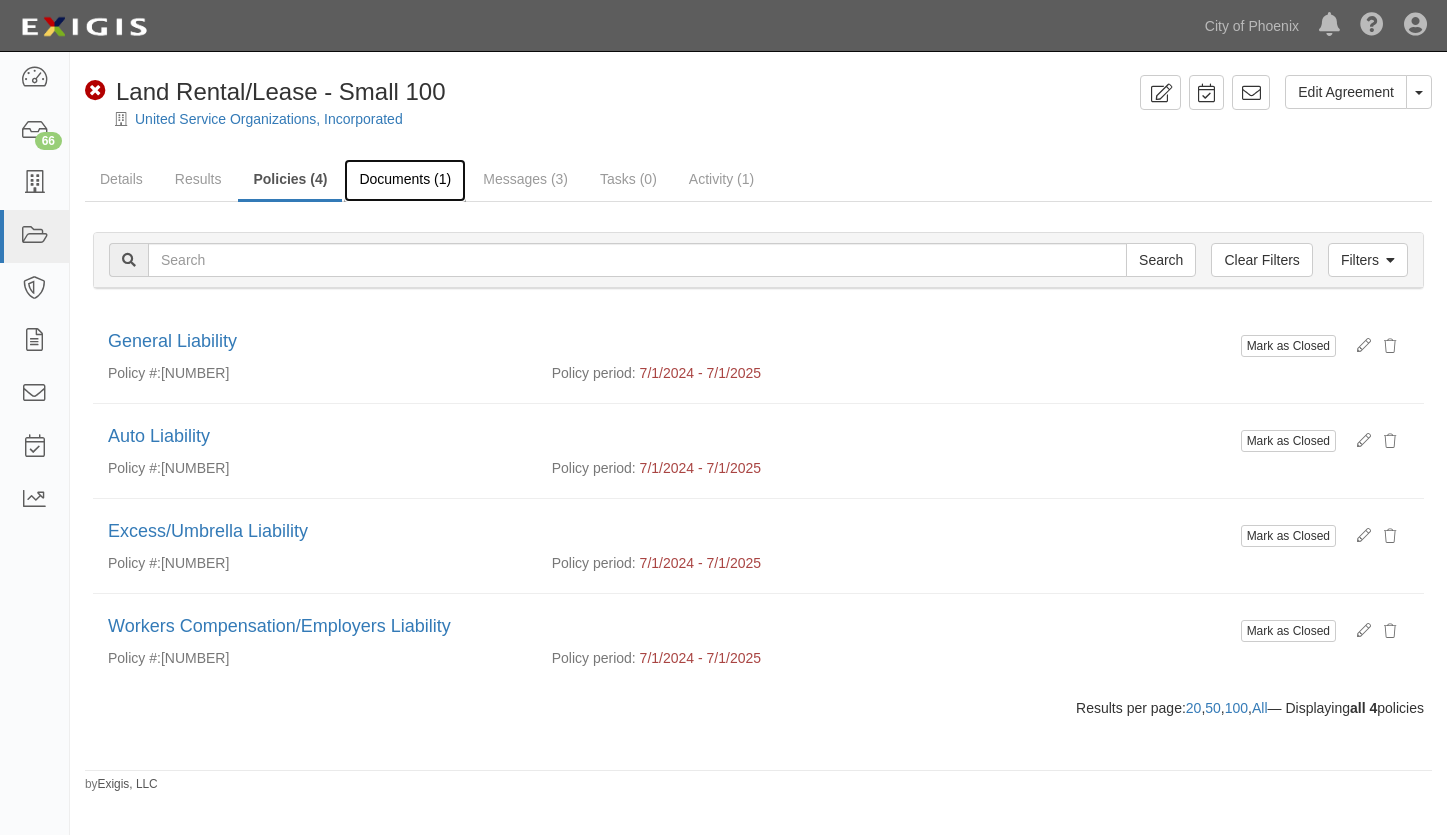 click on "Documents (1)" at bounding box center (405, 180) 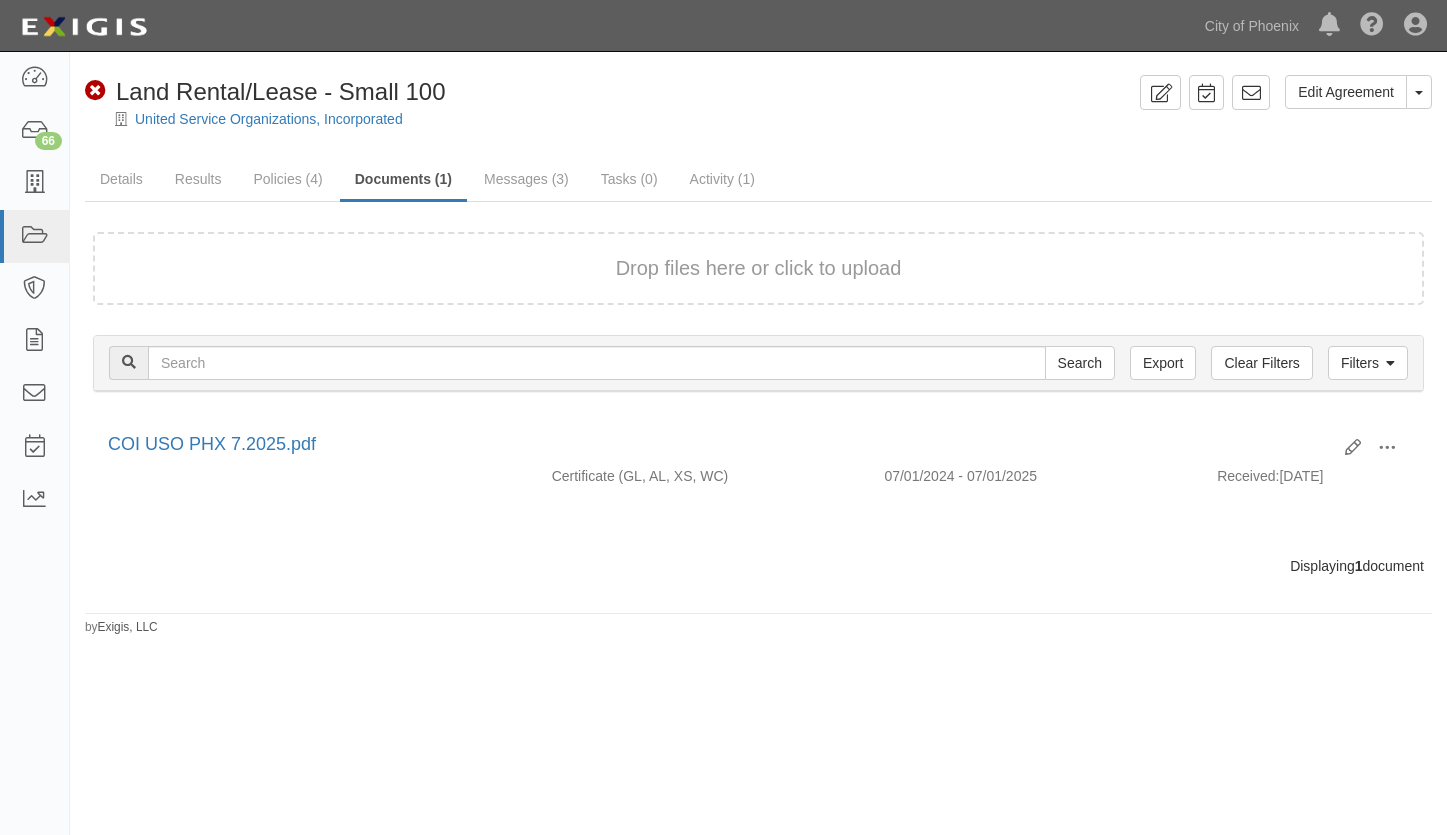 scroll, scrollTop: 0, scrollLeft: 0, axis: both 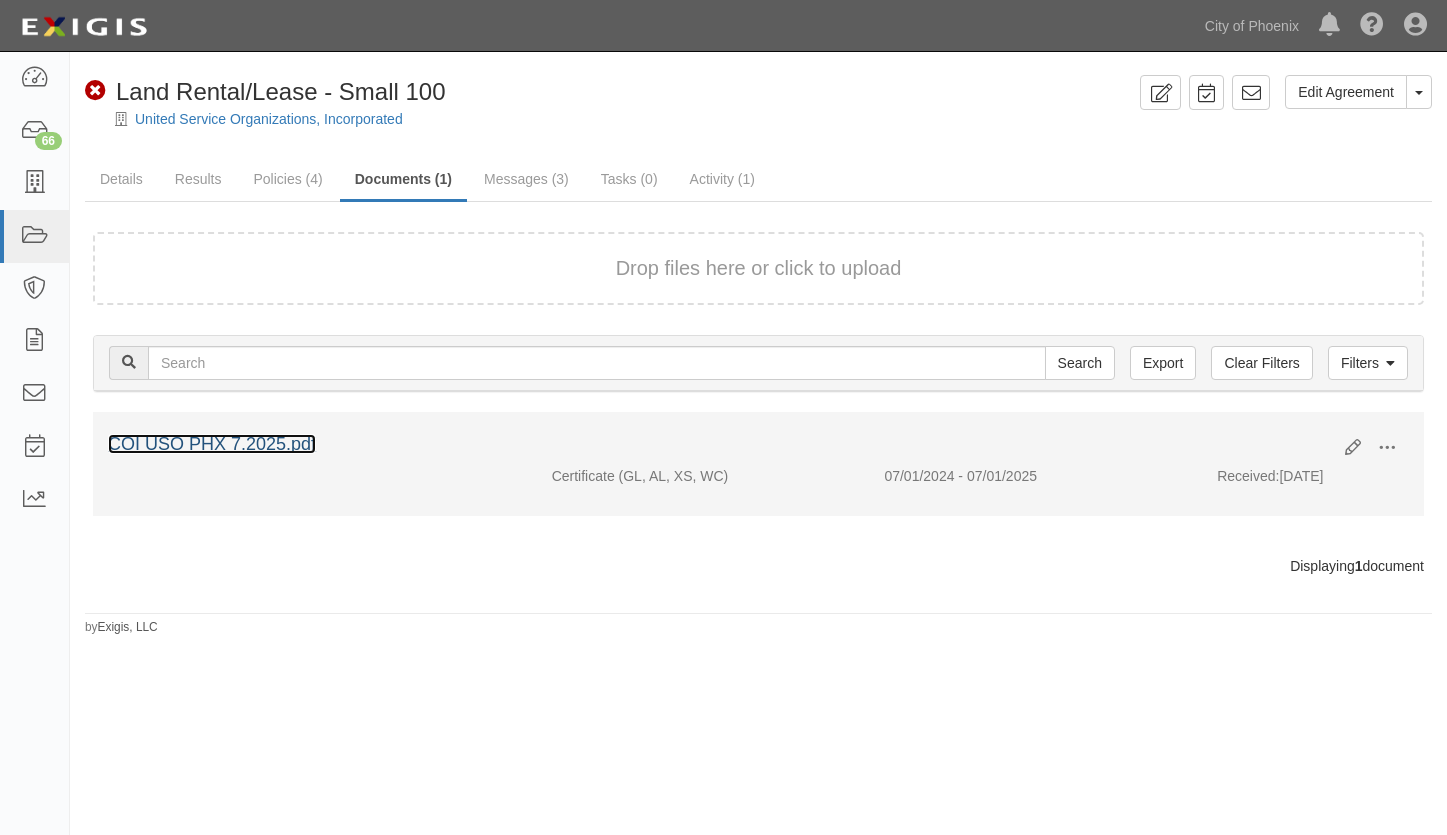 click on "COI USO PHX 7.2025.pdf" at bounding box center (212, 444) 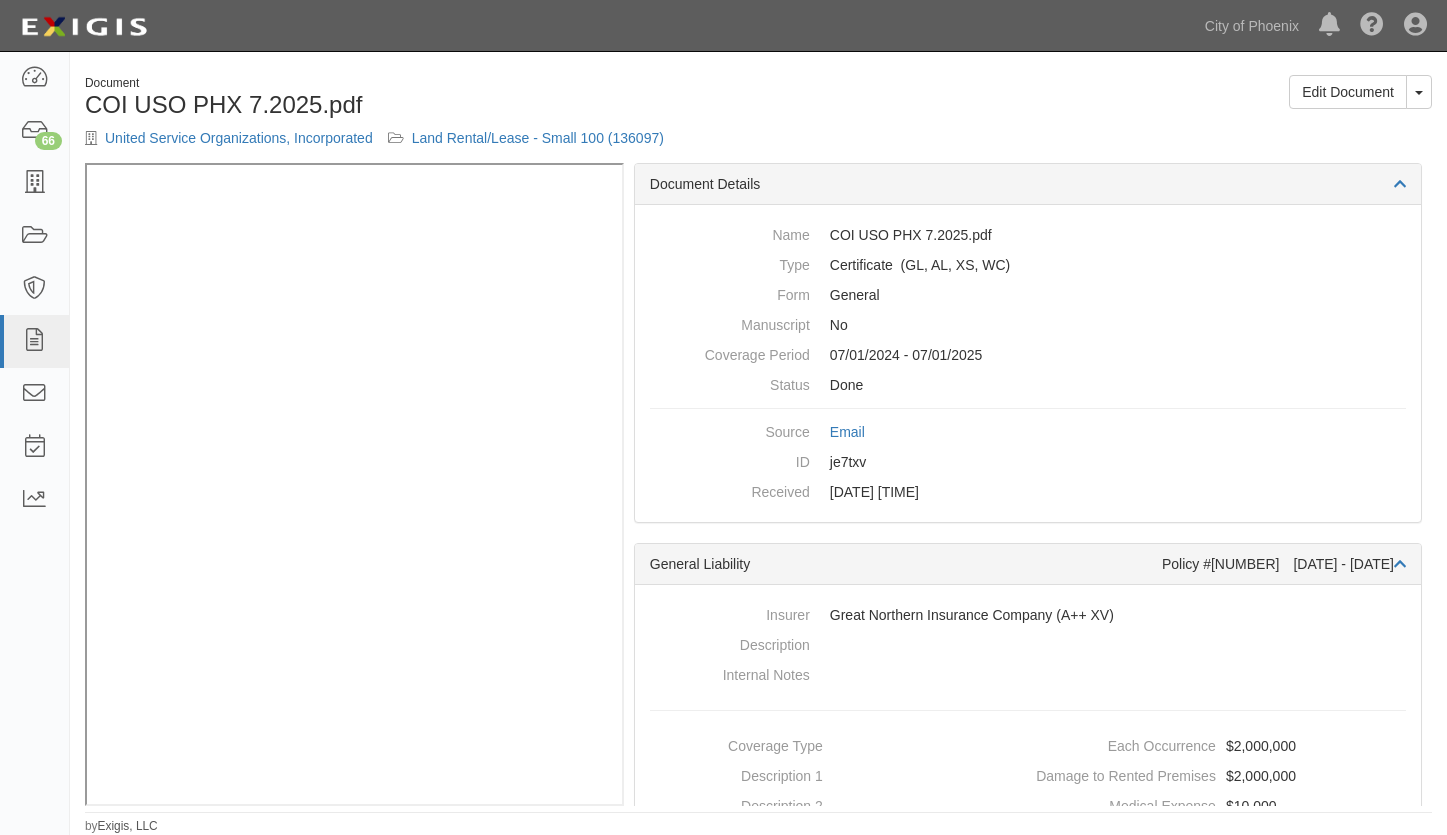 scroll, scrollTop: 0, scrollLeft: 0, axis: both 